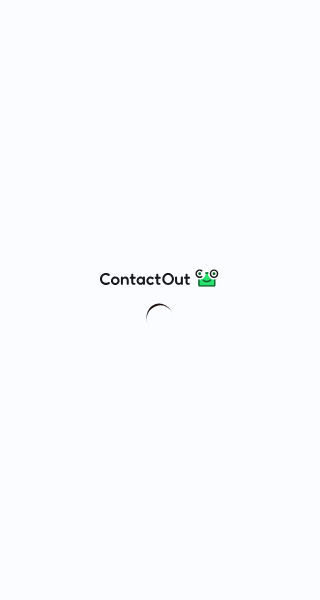 scroll, scrollTop: 0, scrollLeft: 0, axis: both 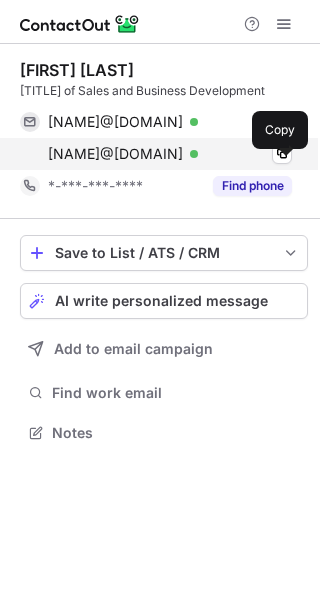 click on "zpatrick.tapiam47@yahoo.com" at bounding box center [115, 154] 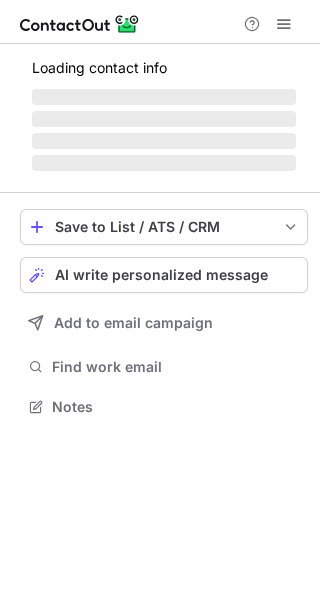scroll, scrollTop: 0, scrollLeft: 0, axis: both 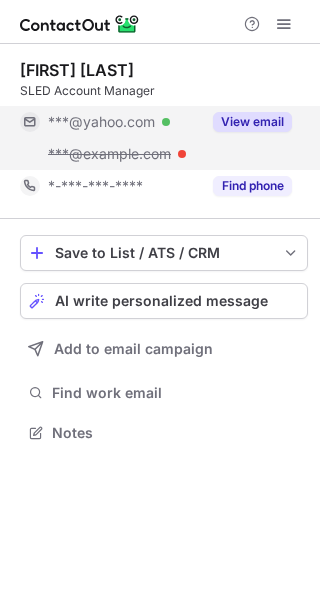 click on "View email" at bounding box center [252, 122] 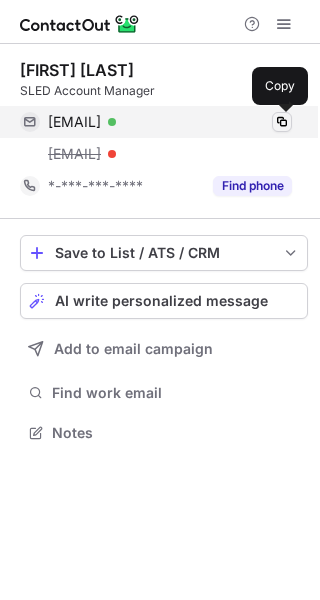 click at bounding box center [282, 122] 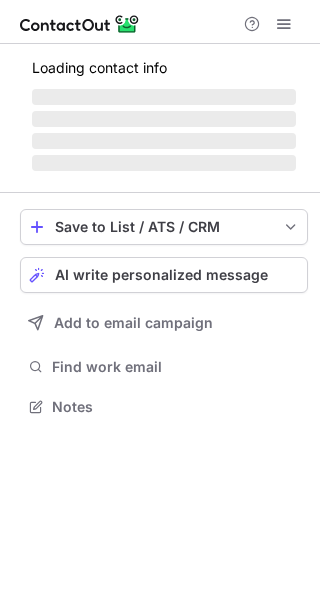 scroll, scrollTop: 0, scrollLeft: 0, axis: both 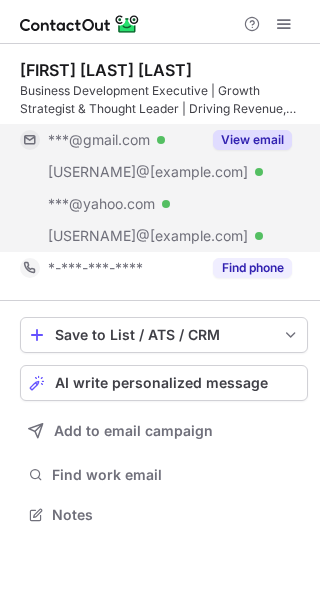 click on "View email" at bounding box center [252, 140] 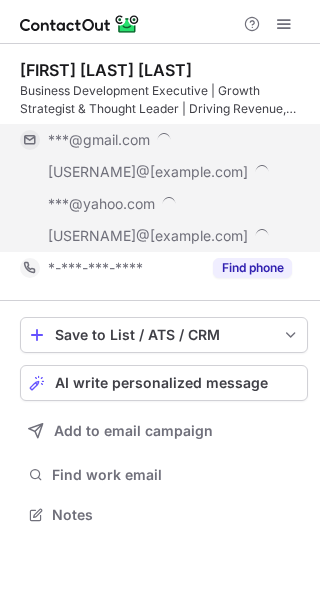 scroll, scrollTop: 10, scrollLeft: 10, axis: both 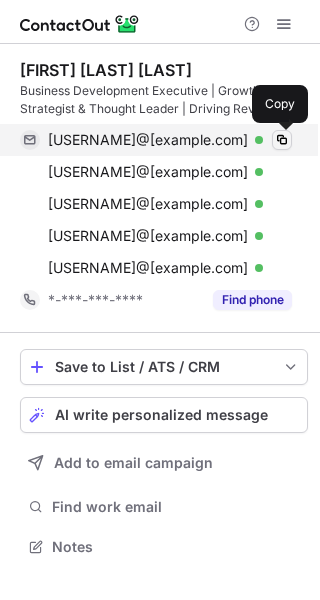 click at bounding box center (282, 140) 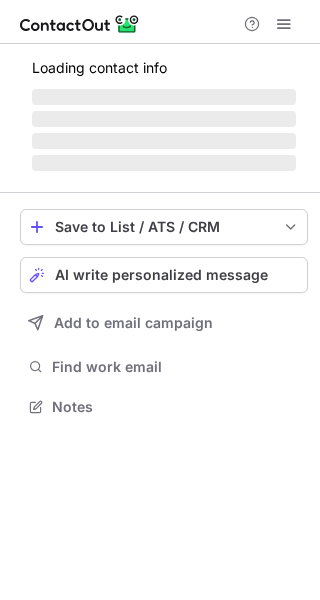 scroll, scrollTop: 0, scrollLeft: 0, axis: both 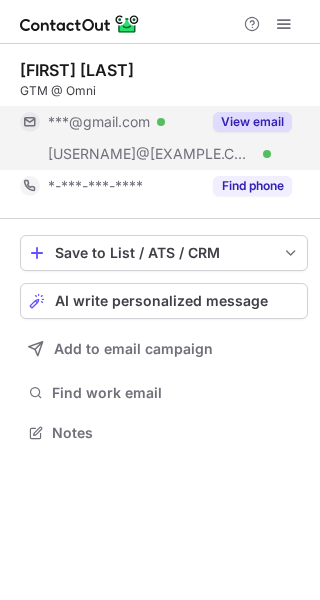 click on "View email" at bounding box center [252, 122] 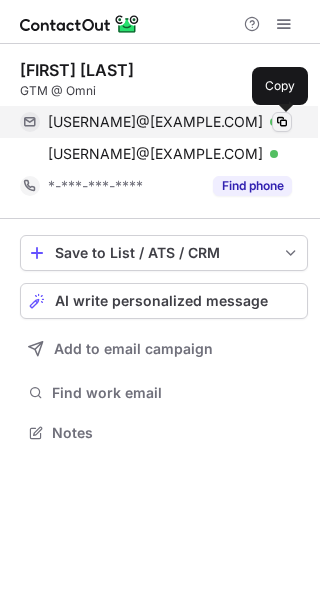 click at bounding box center [282, 122] 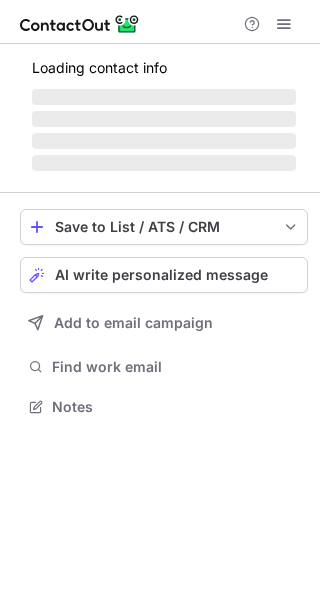scroll, scrollTop: 0, scrollLeft: 0, axis: both 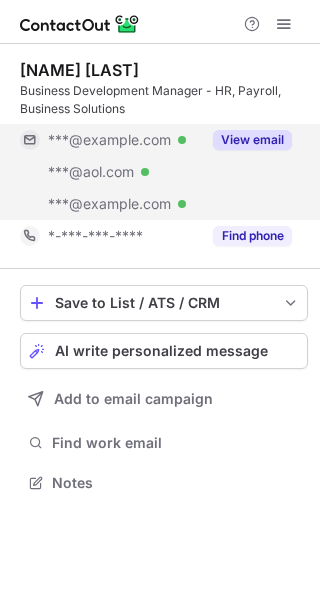 click on "View email" at bounding box center (252, 140) 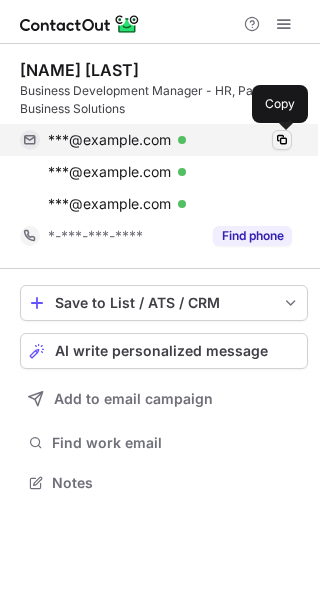 click at bounding box center [282, 140] 